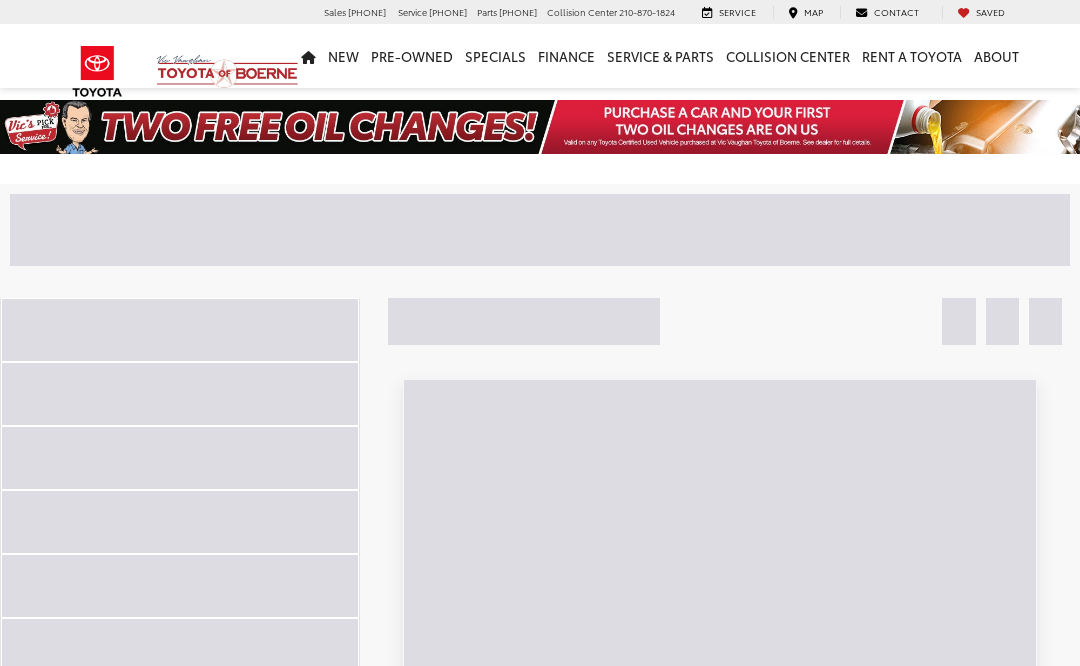 scroll, scrollTop: 0, scrollLeft: 0, axis: both 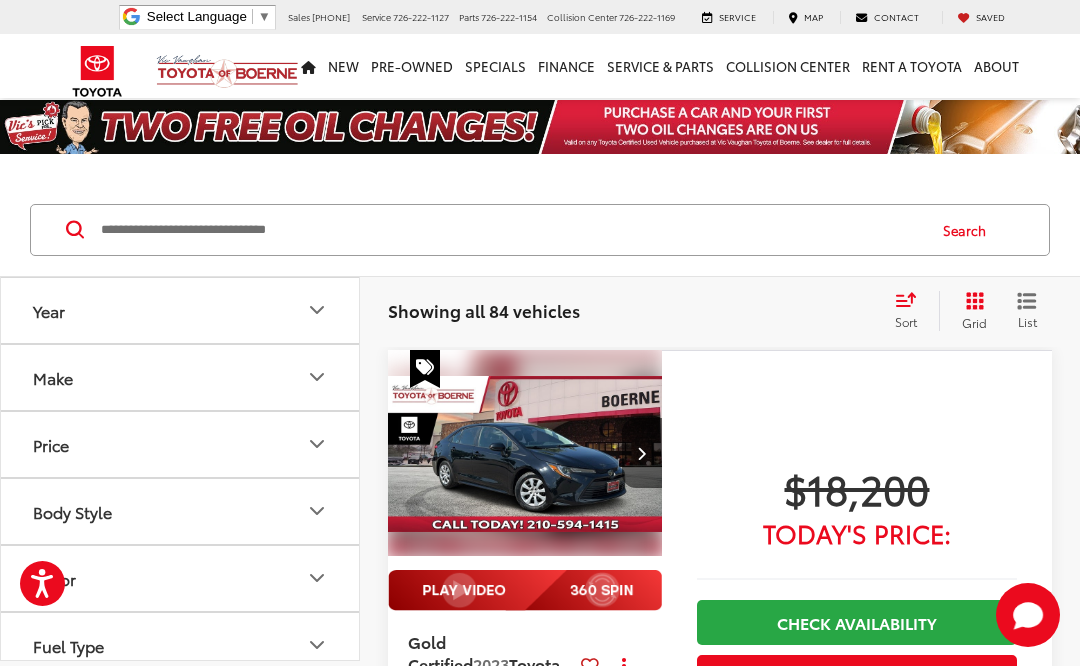click 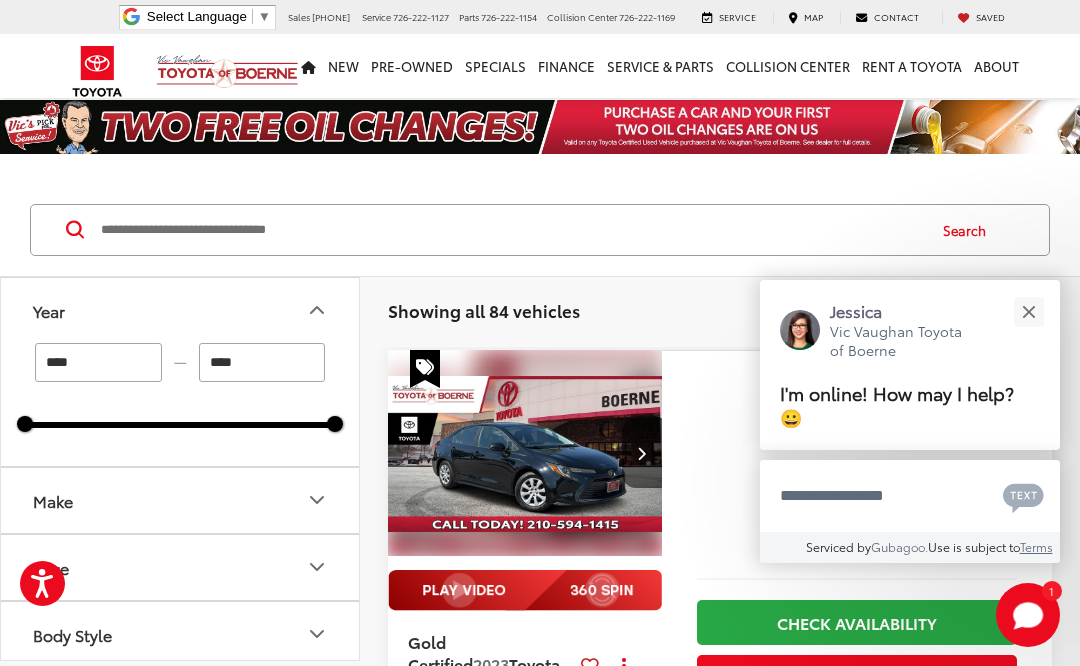 click 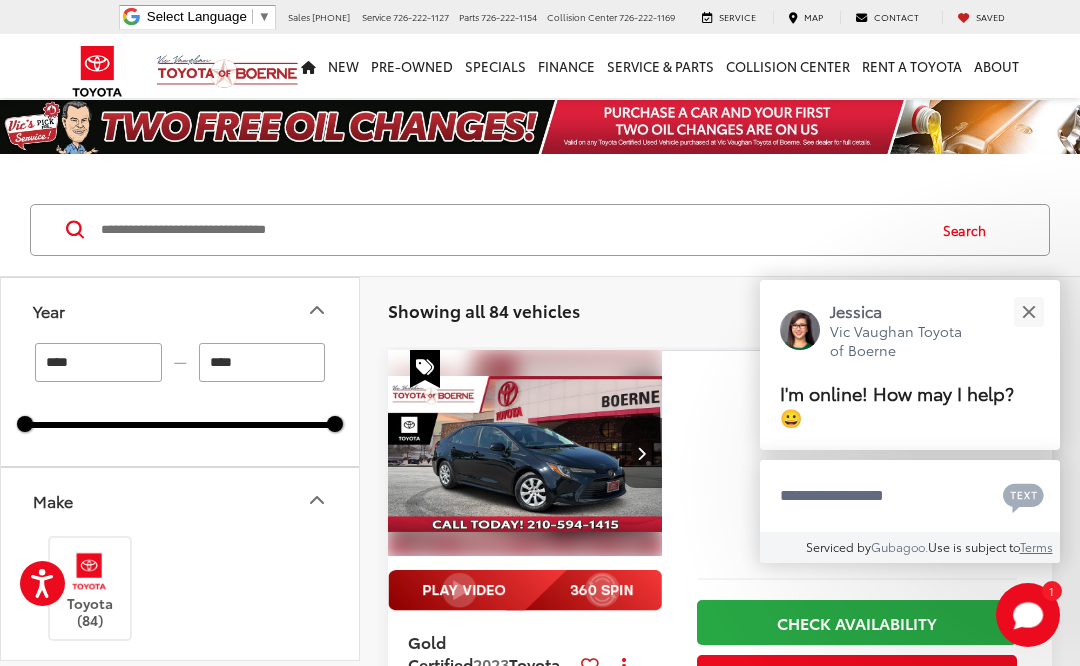 click 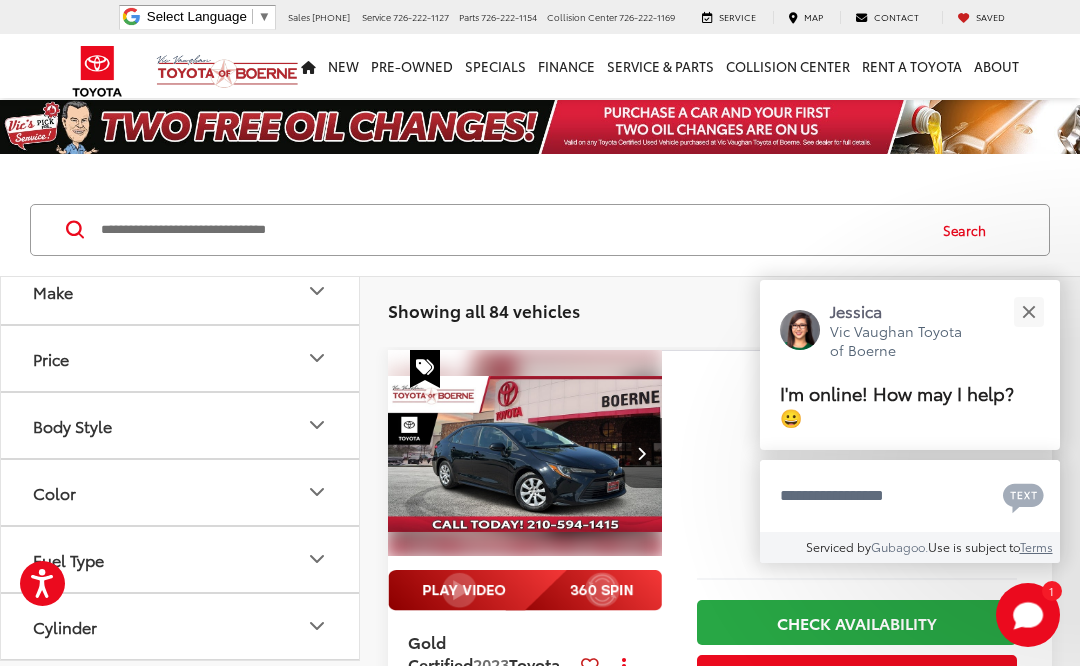 scroll, scrollTop: 211, scrollLeft: 0, axis: vertical 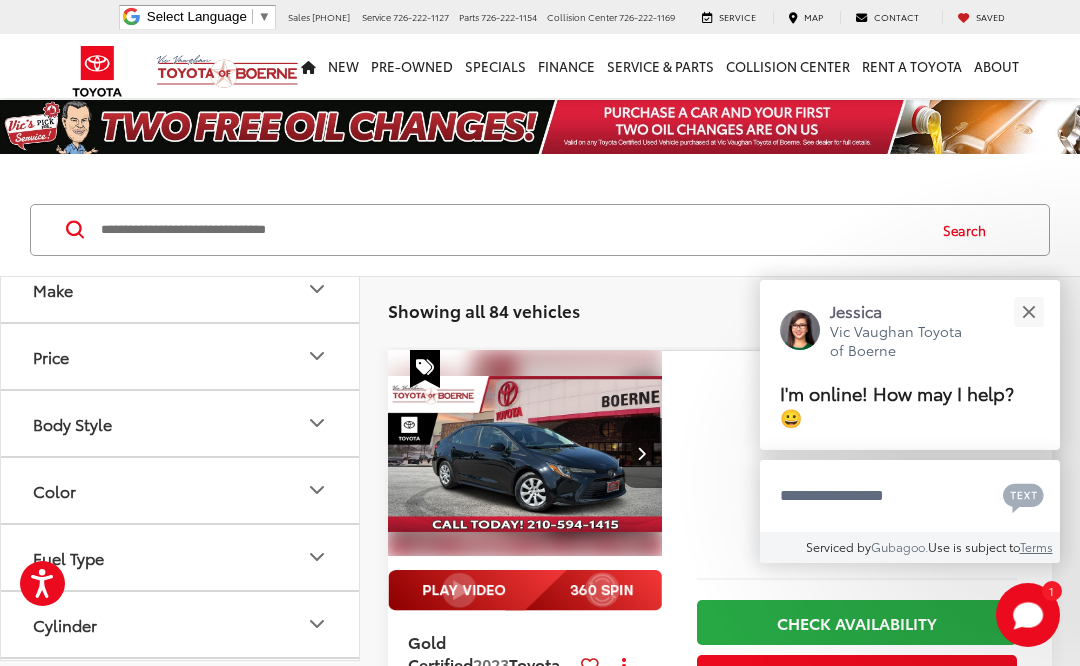 click on "Body Style" at bounding box center [181, 423] 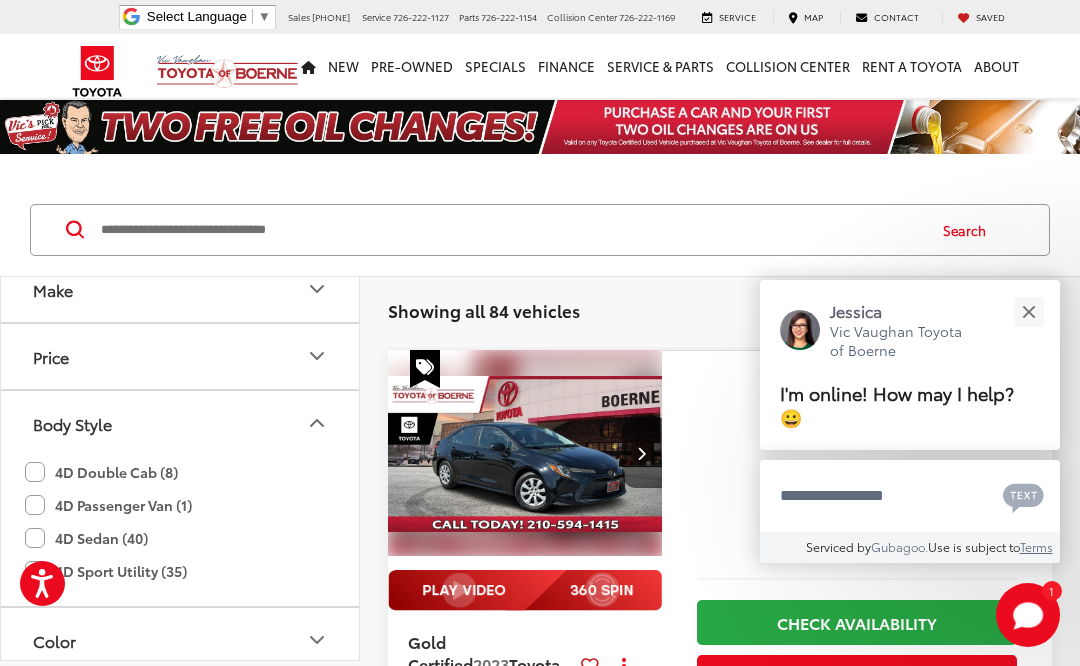 click on "4D Sedan (40)" 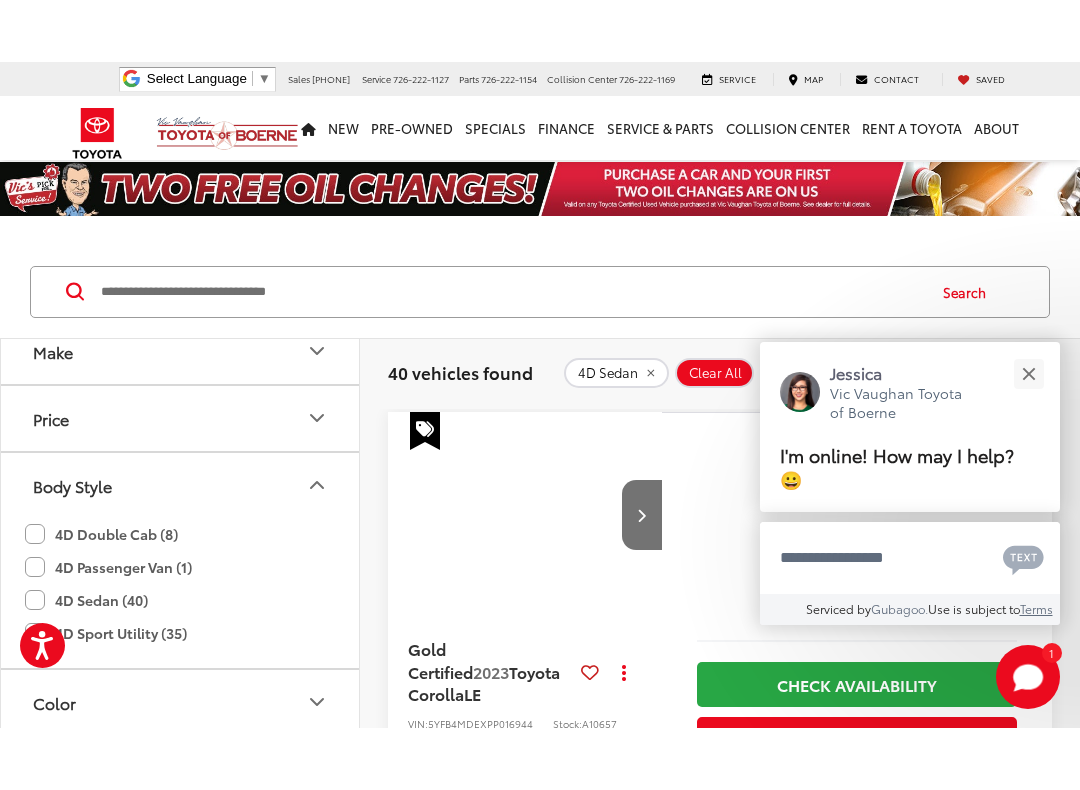 scroll, scrollTop: 73, scrollLeft: 0, axis: vertical 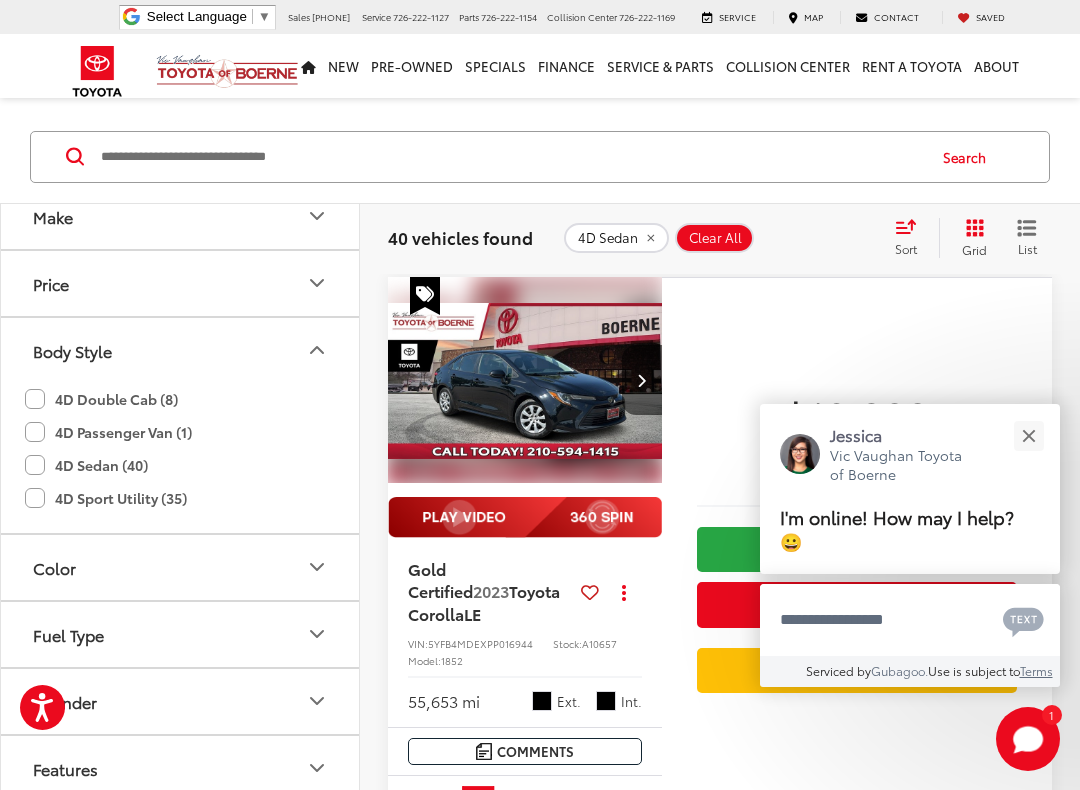 click 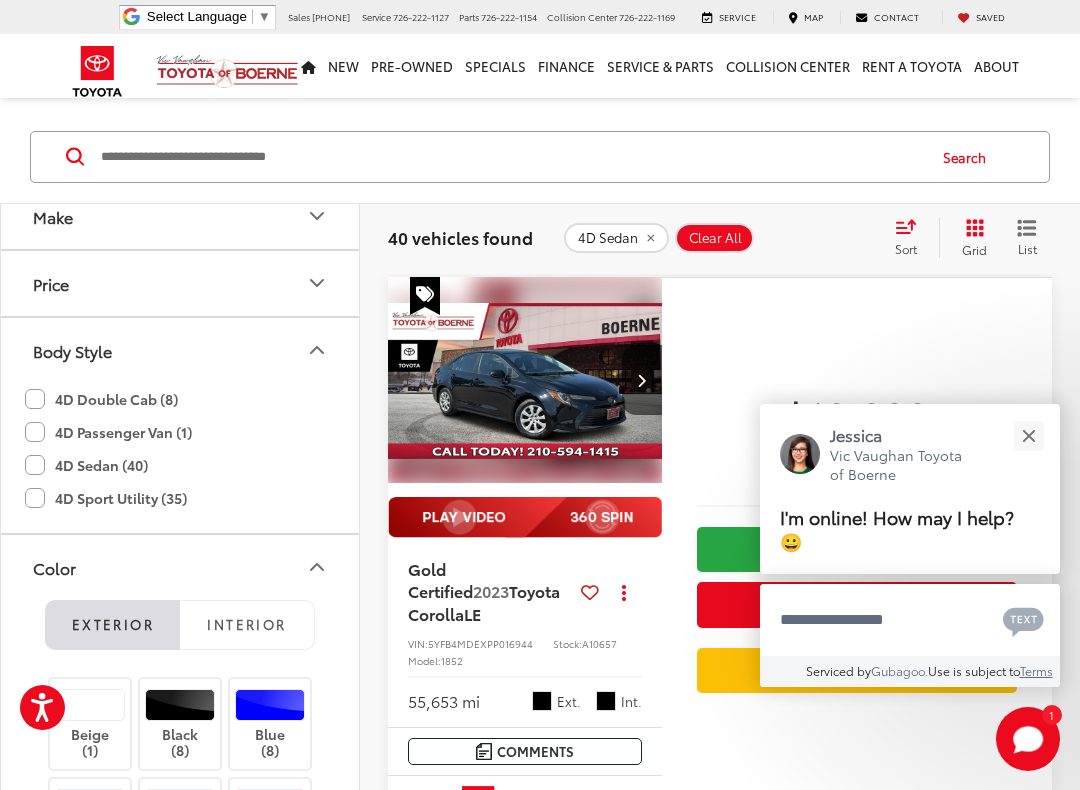 click on "Beige   (1)" at bounding box center [90, 724] 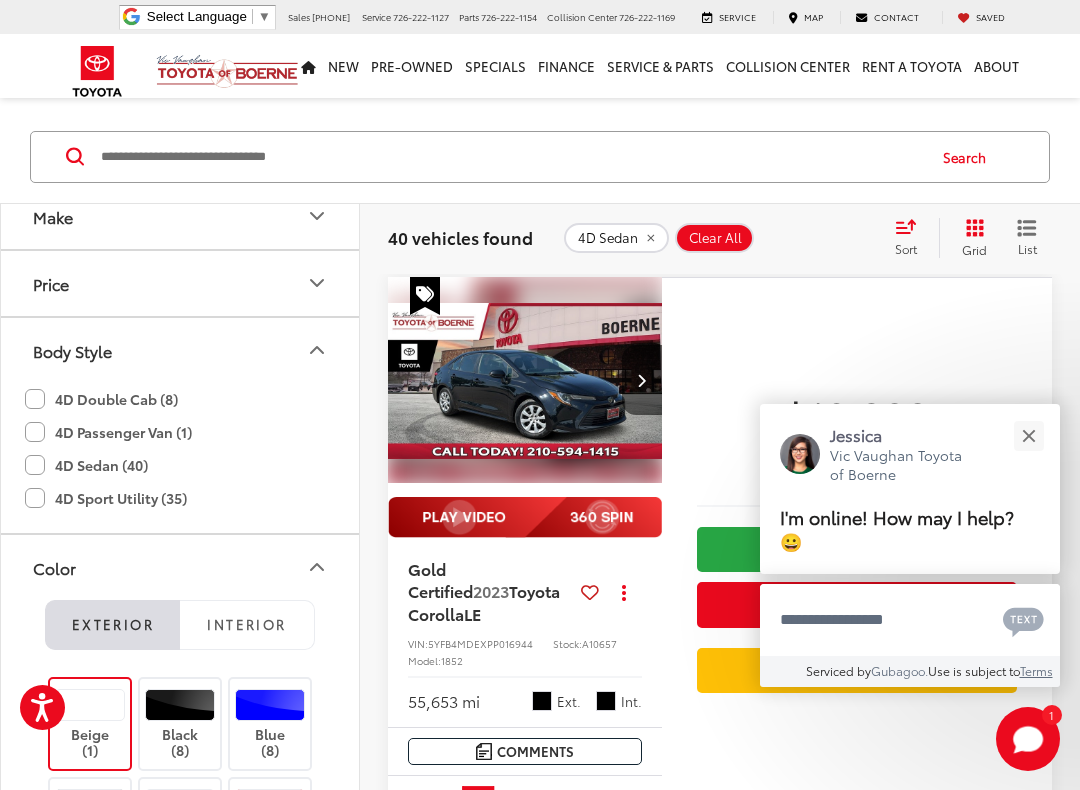 type on "****" 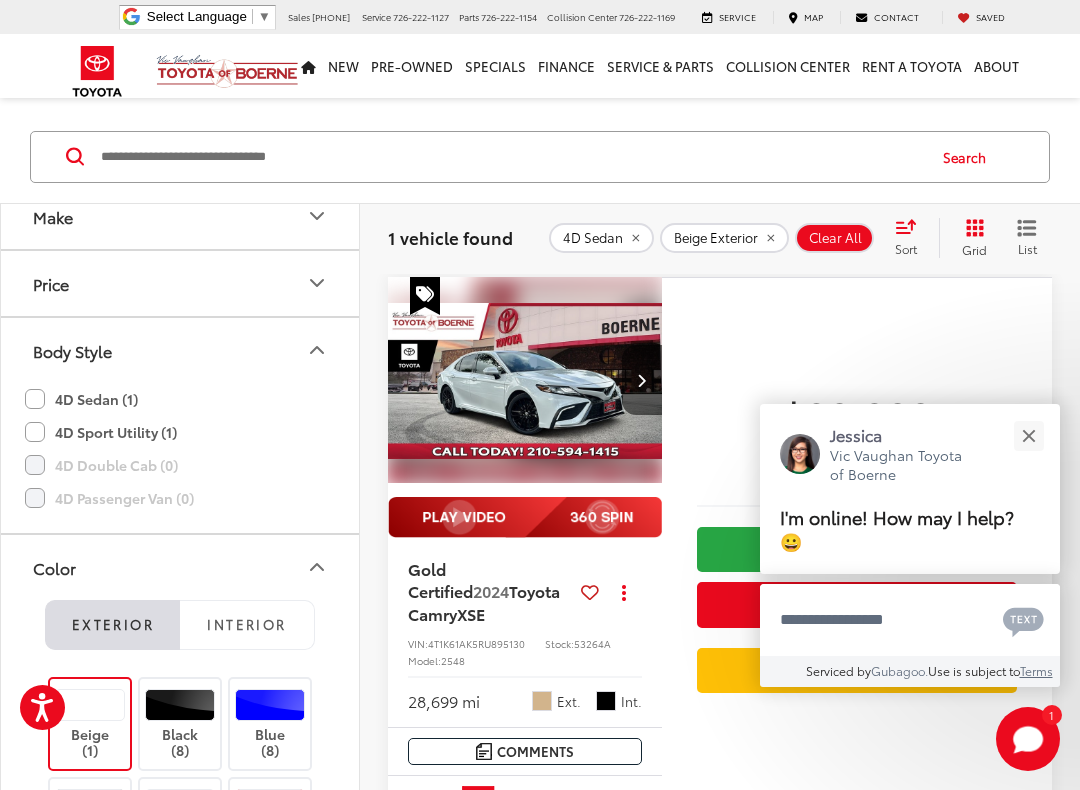 click at bounding box center [1028, 435] 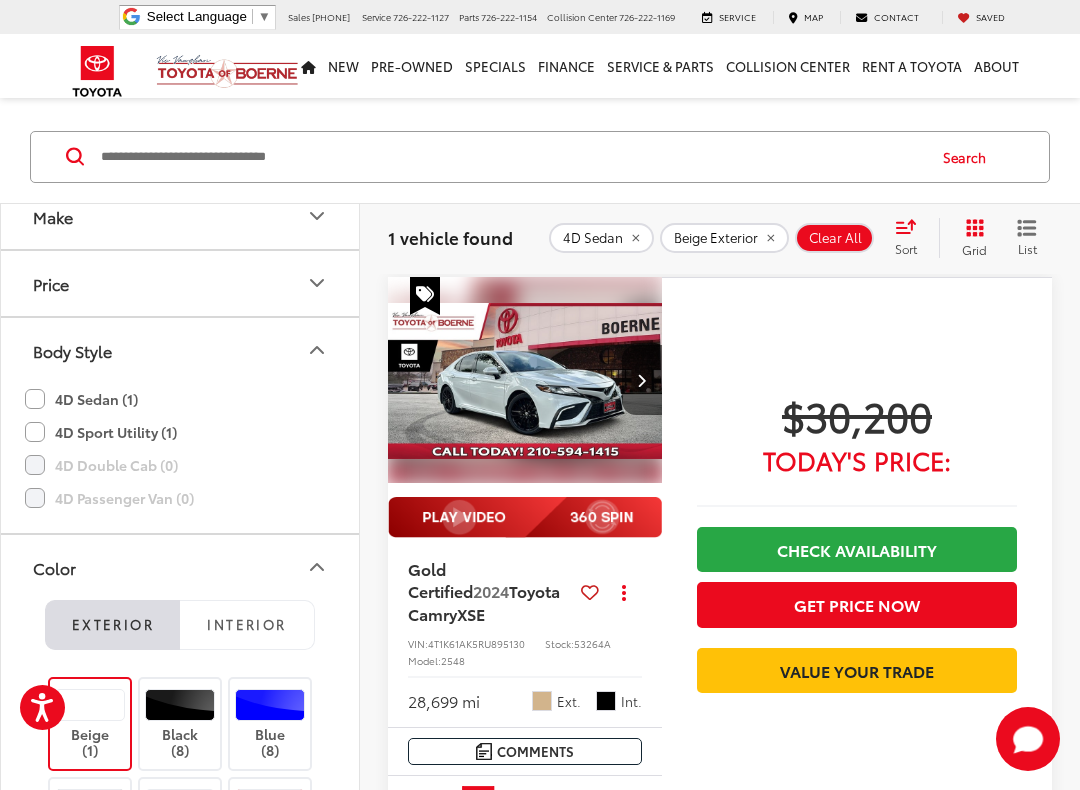 click on "Beige   (1)" at bounding box center [90, 724] 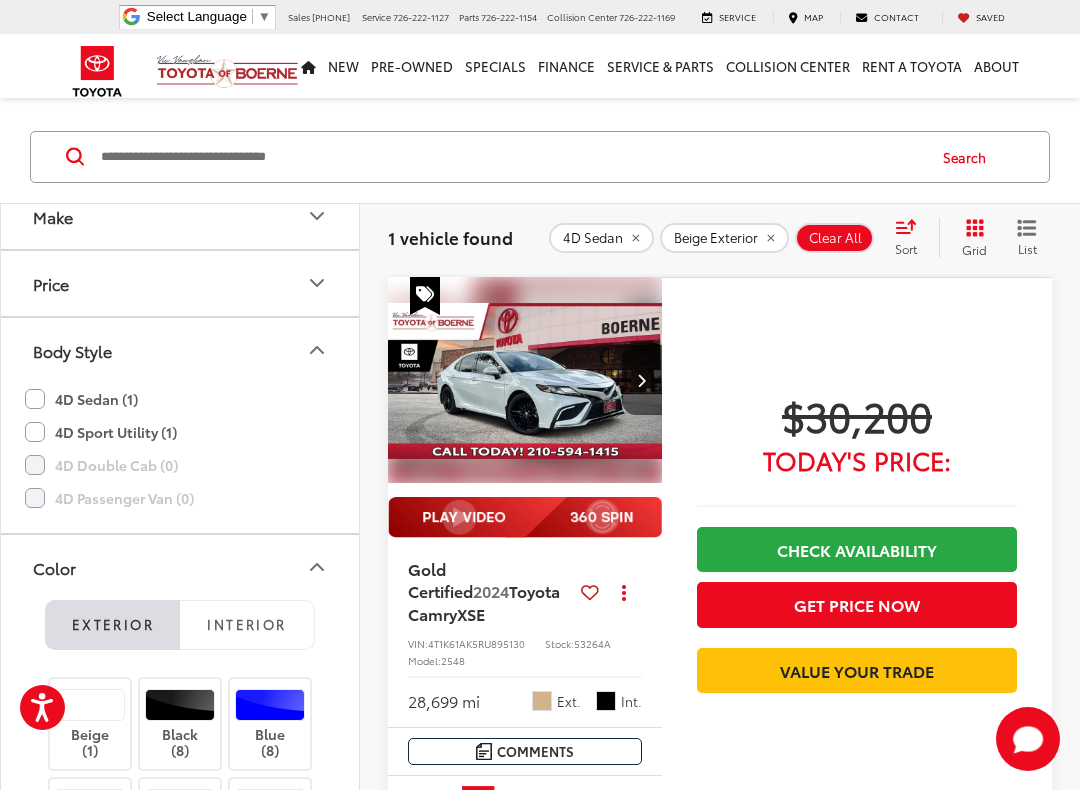 type on "****" 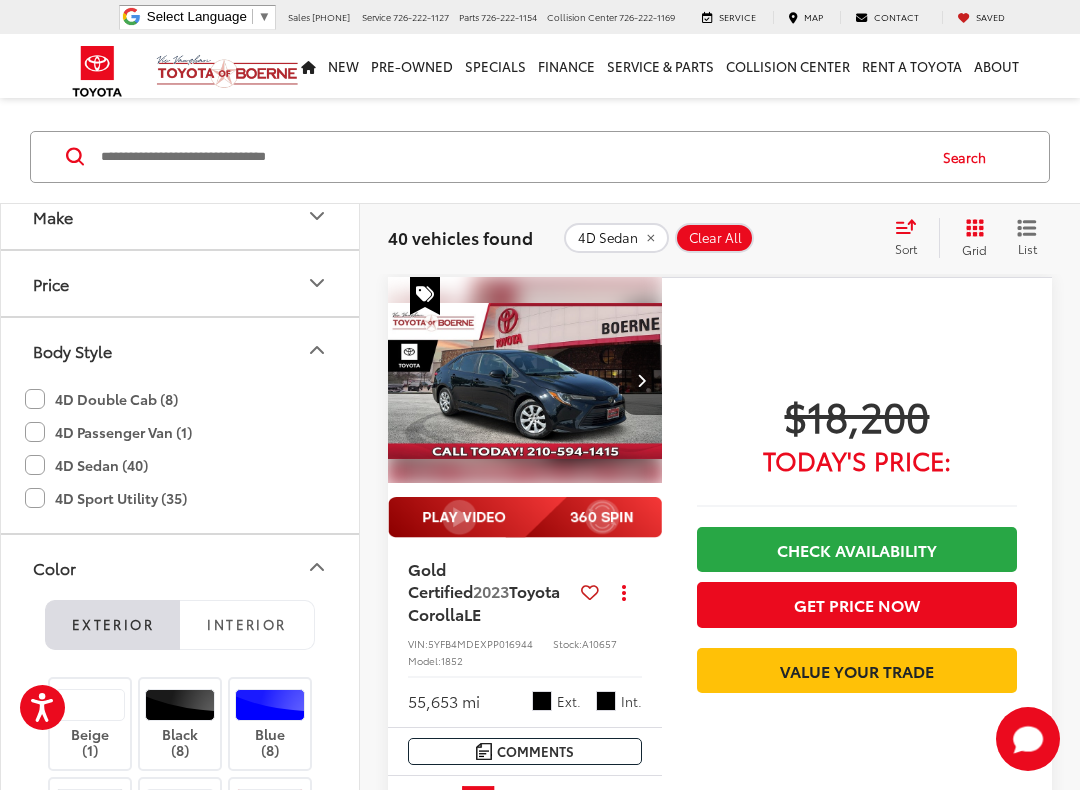 click at bounding box center (270, 705) 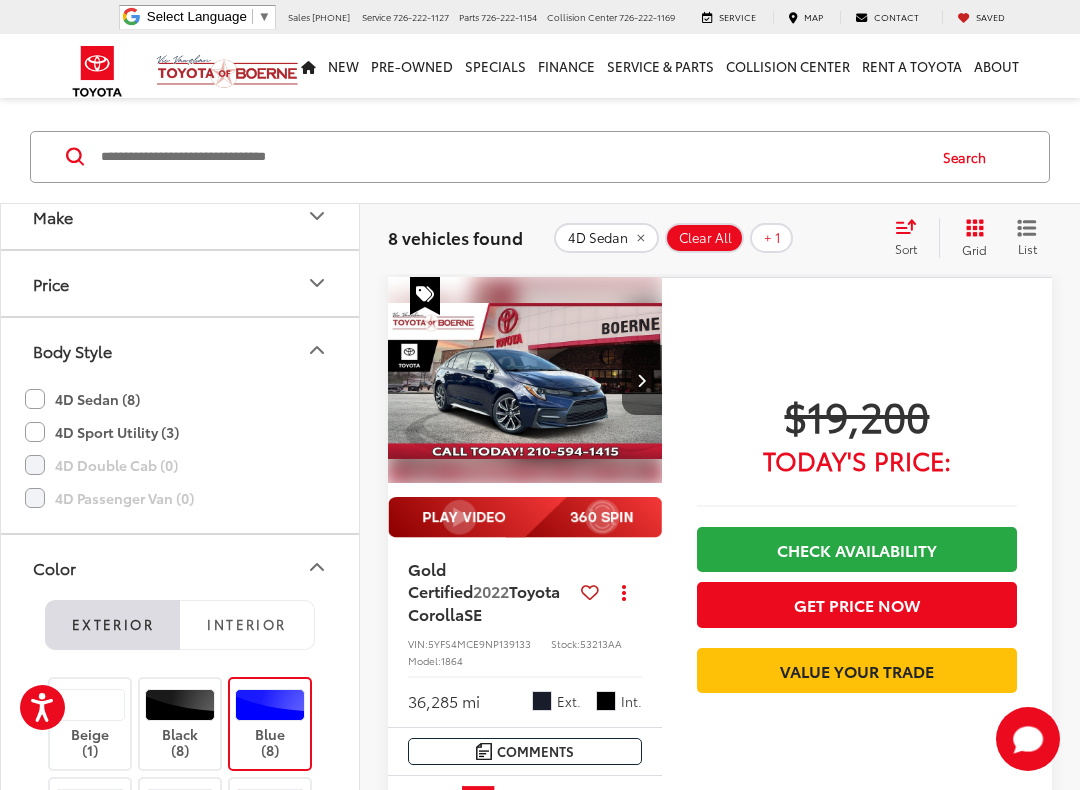click on "Beige   (1)" at bounding box center (90, 724) 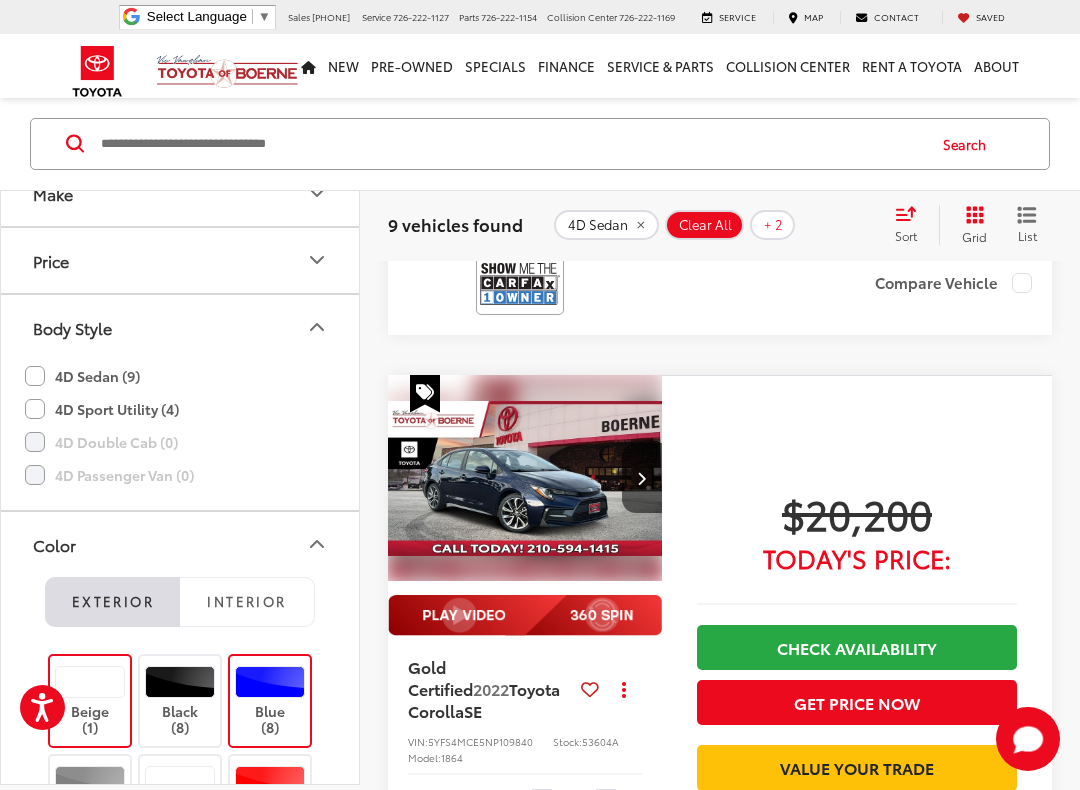 scroll, scrollTop: 661, scrollLeft: 0, axis: vertical 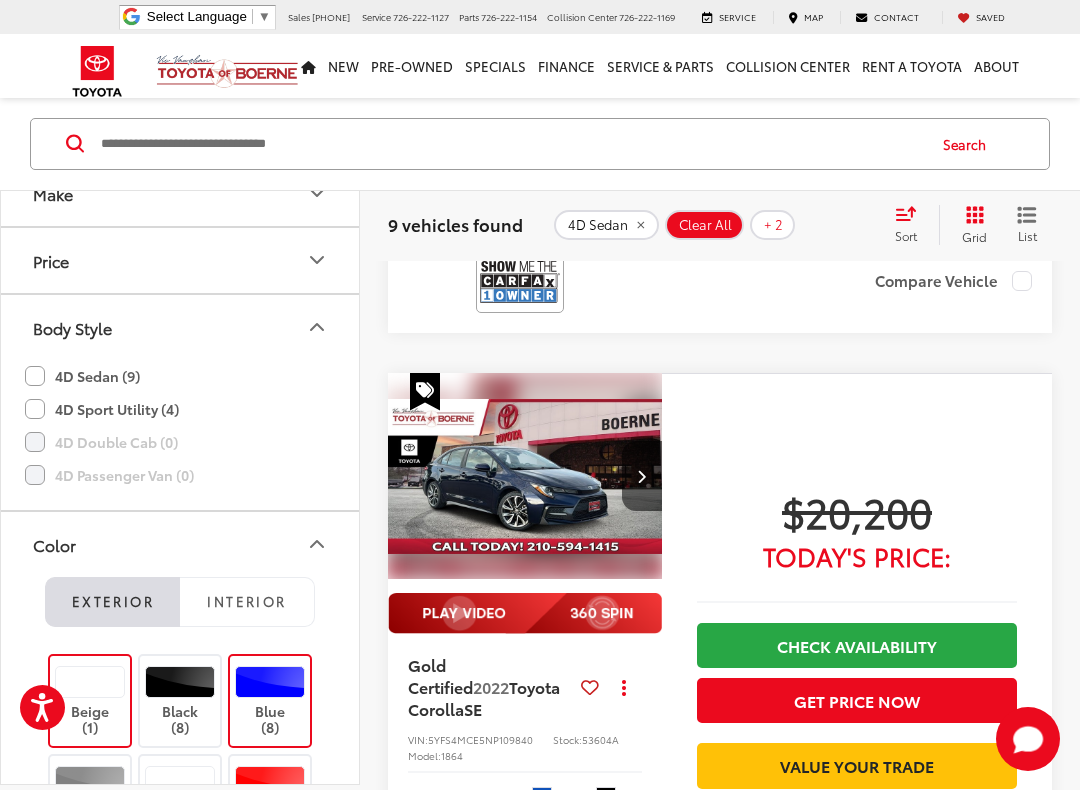 click at bounding box center (90, 781) 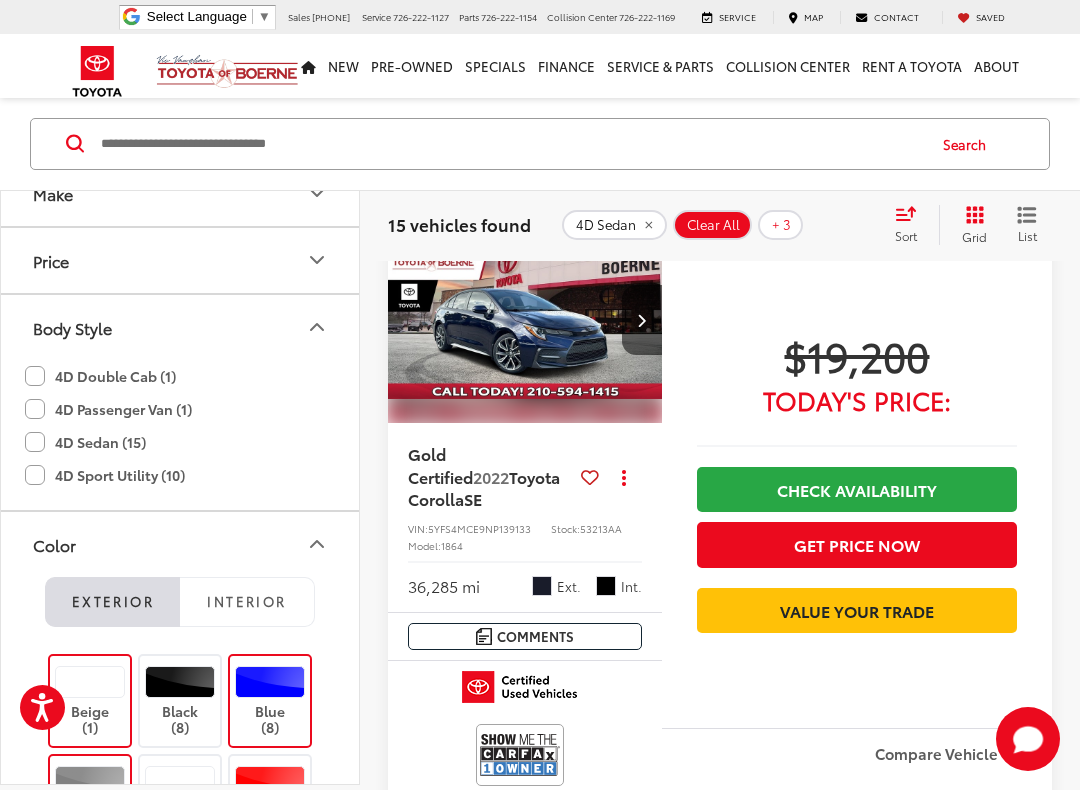 scroll, scrollTop: 131, scrollLeft: 0, axis: vertical 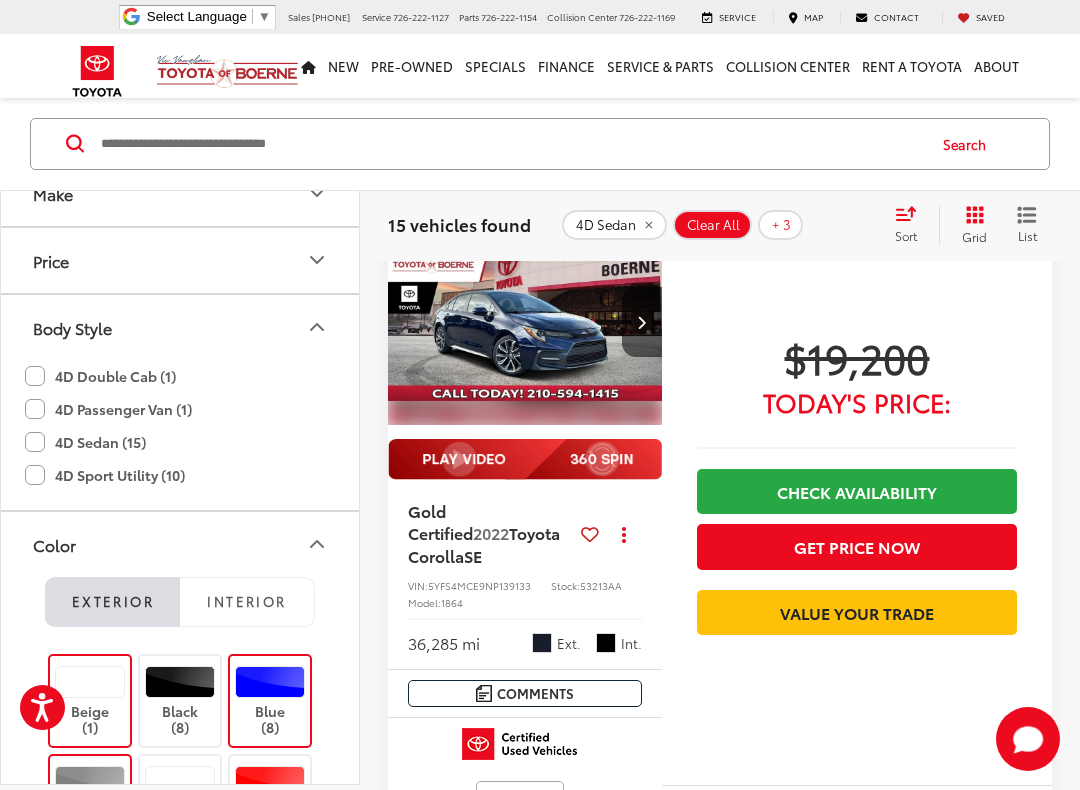 click at bounding box center (270, 781) 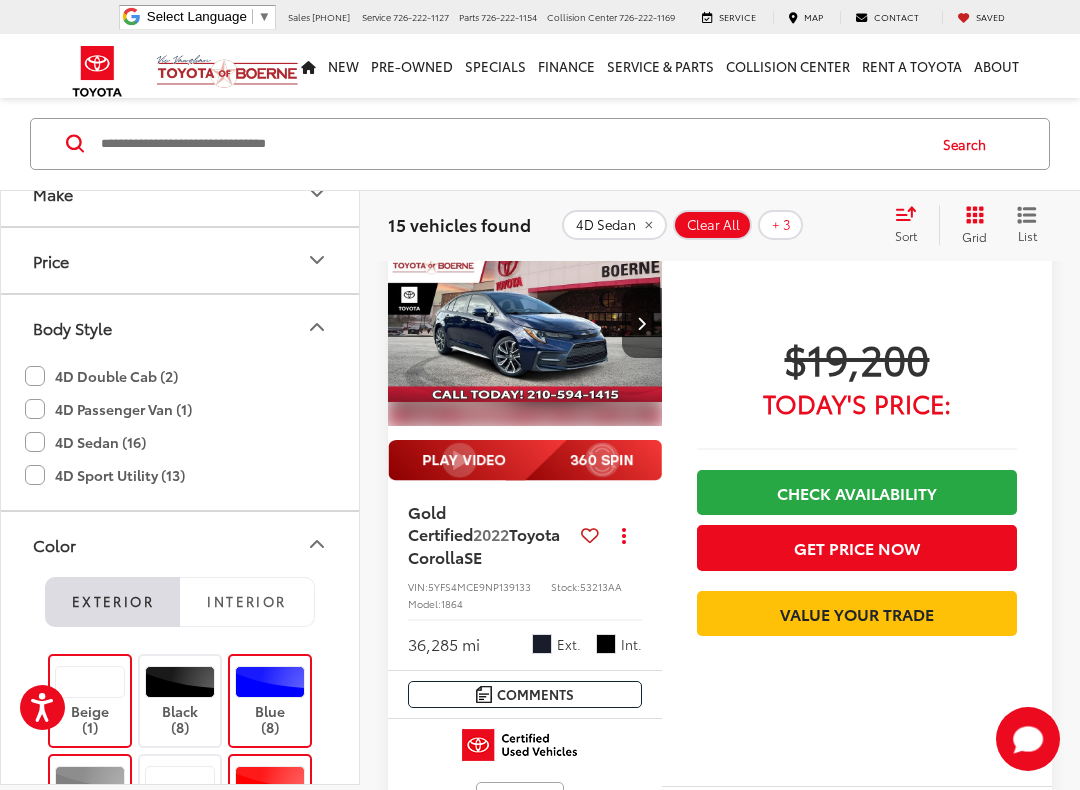 click on "Red   (1)" at bounding box center [270, 800] 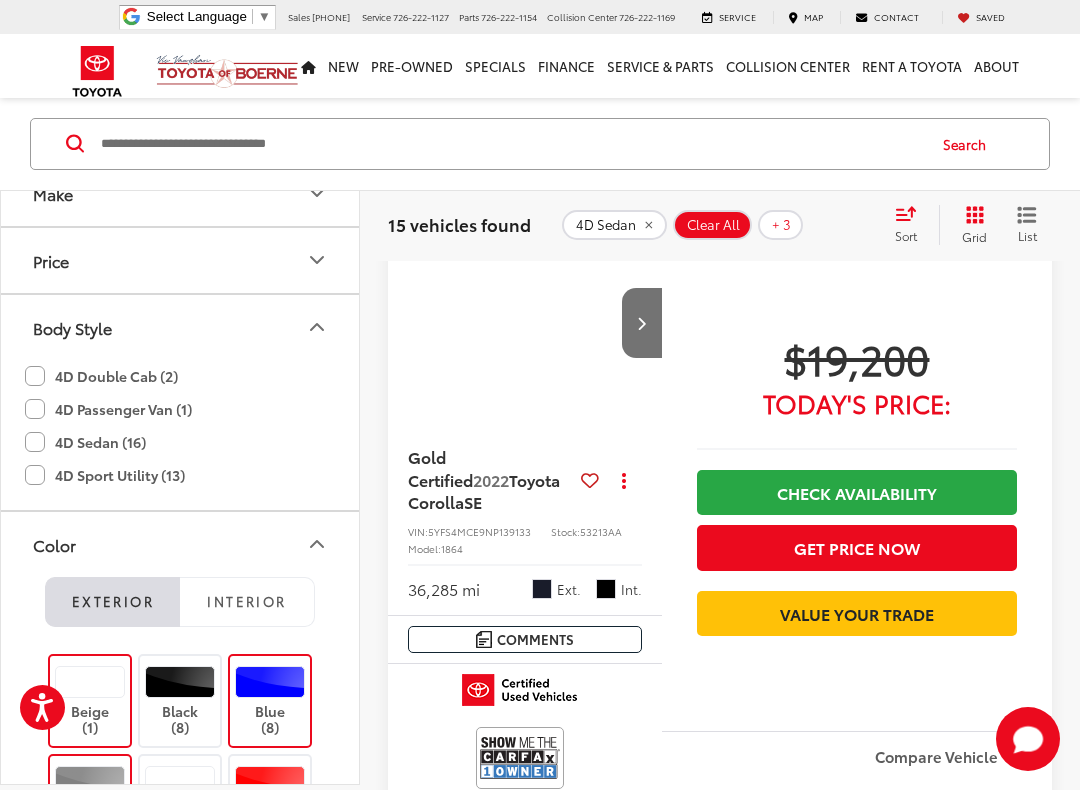 type on "****" 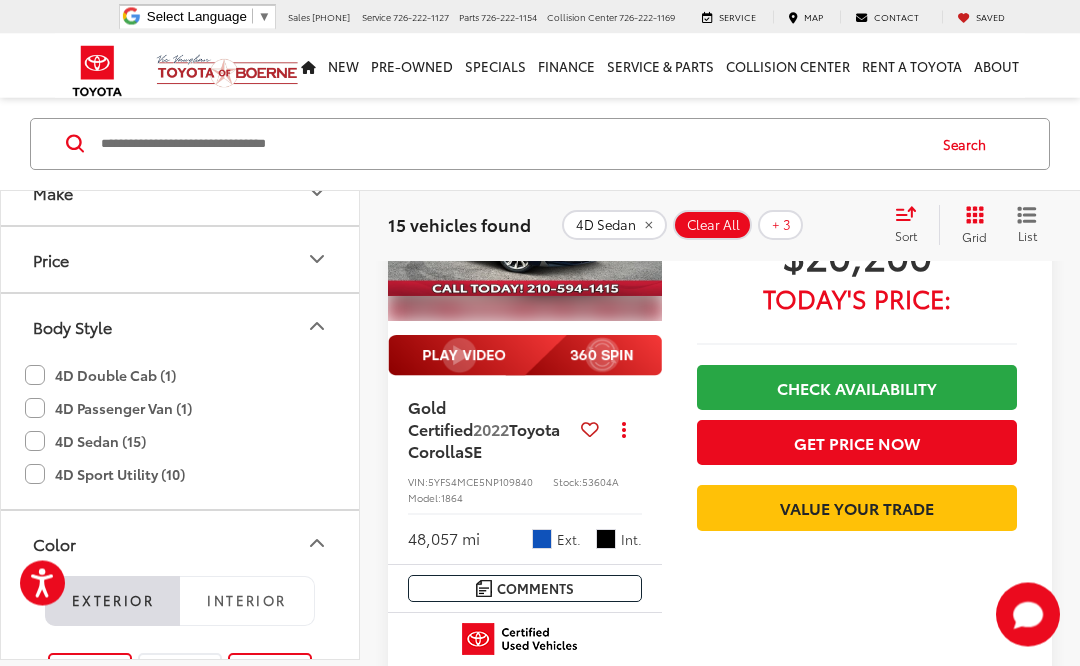 scroll, scrollTop: 868, scrollLeft: 0, axis: vertical 